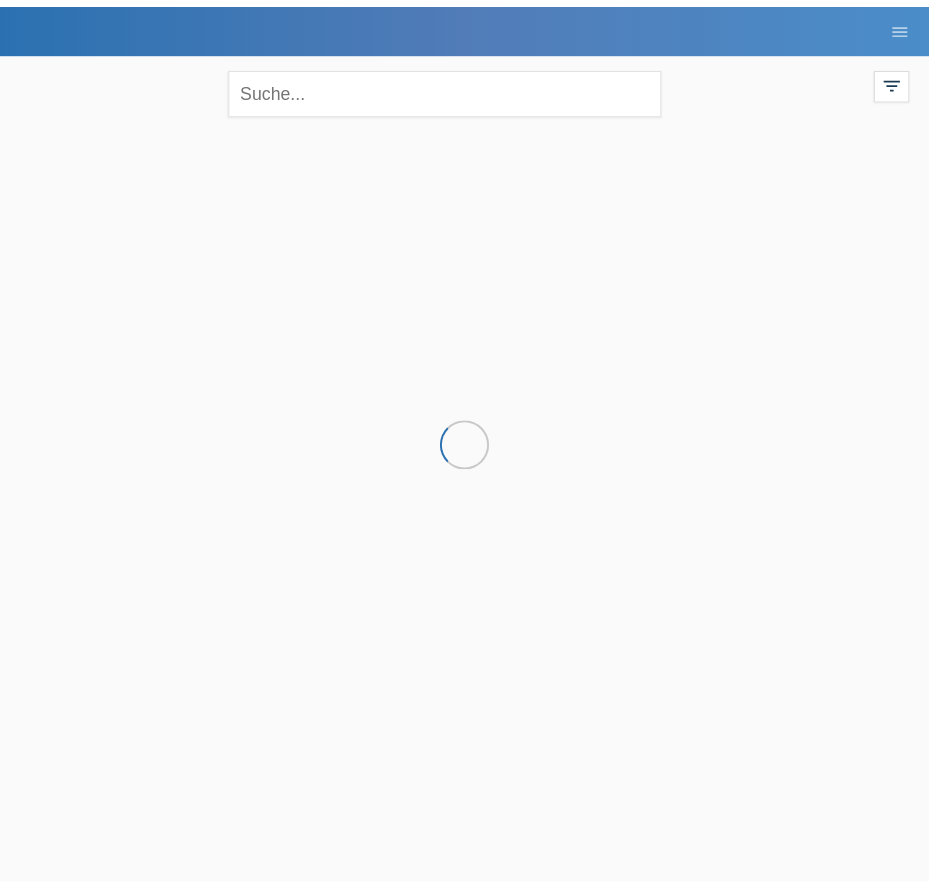 scroll, scrollTop: 0, scrollLeft: 0, axis: both 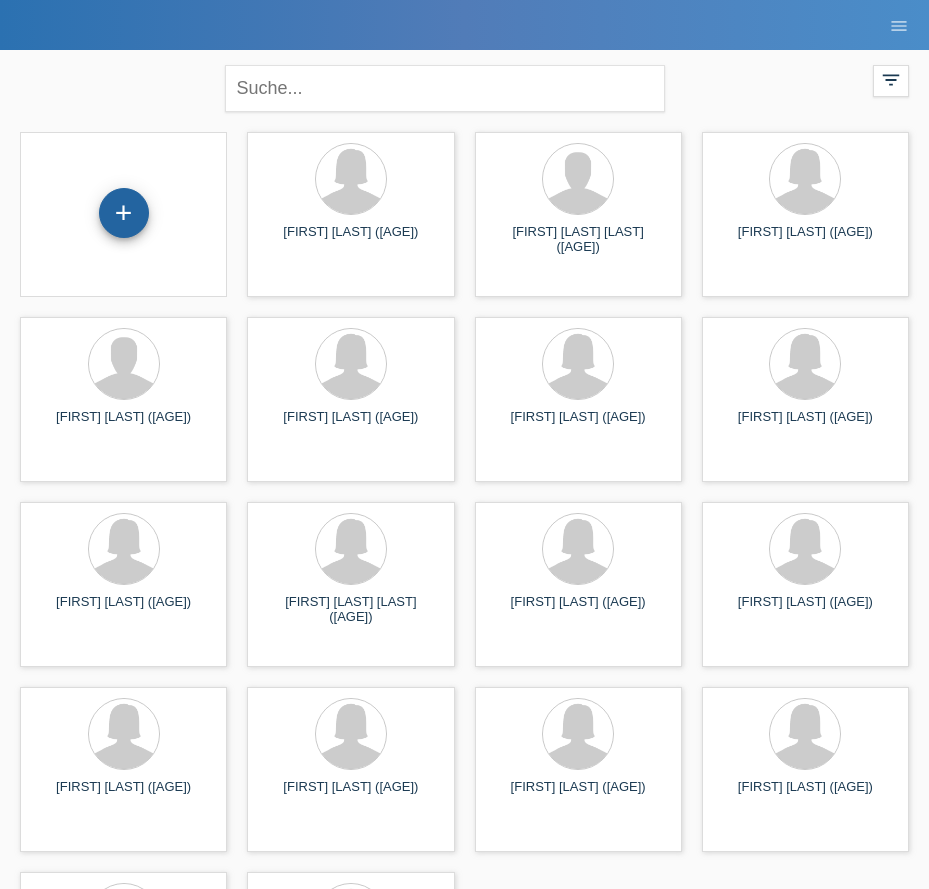 click on "+" at bounding box center (124, 213) 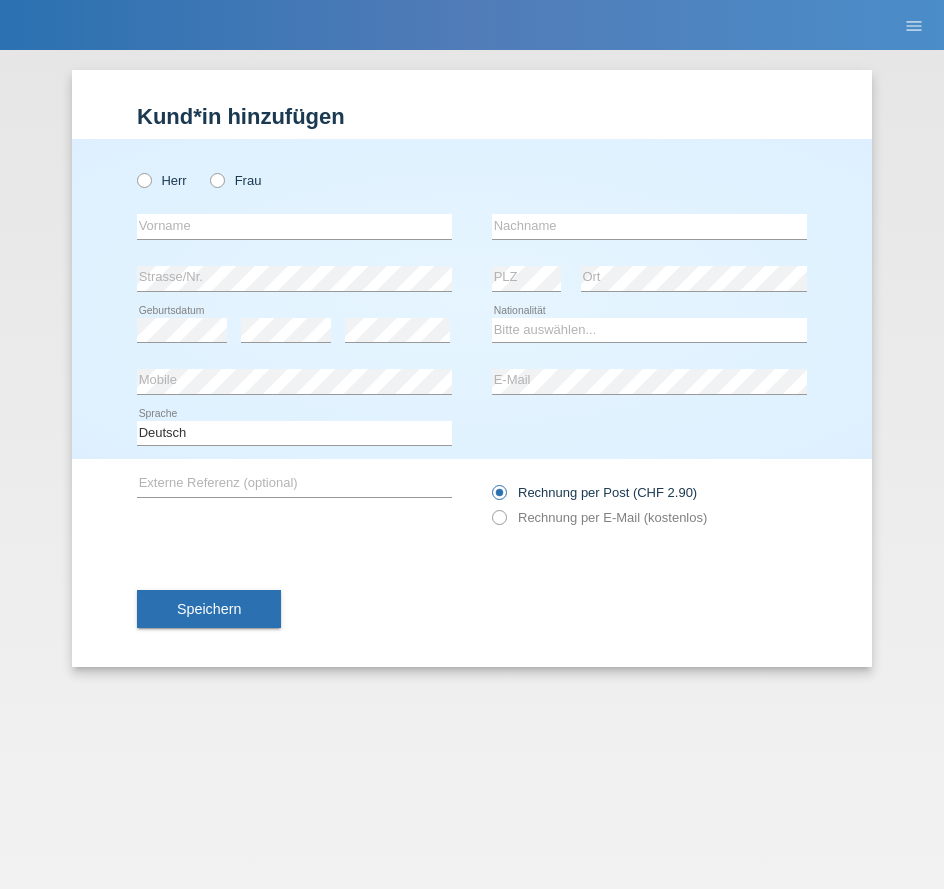 scroll, scrollTop: 0, scrollLeft: 0, axis: both 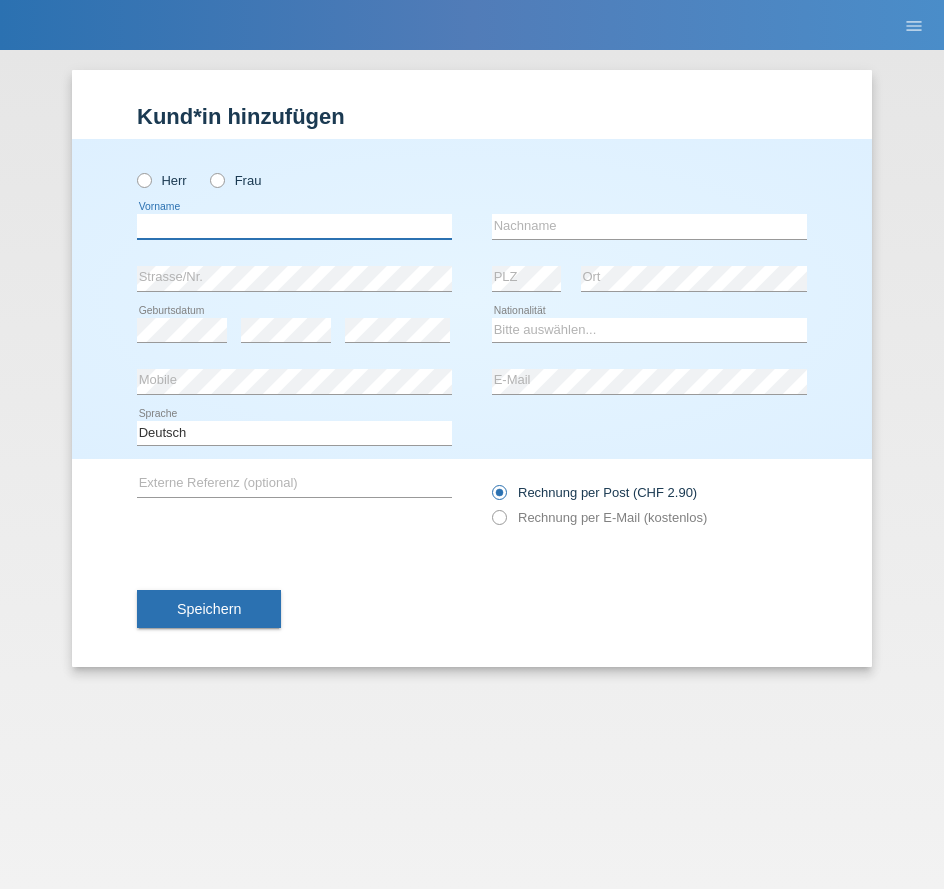 click at bounding box center (294, 226) 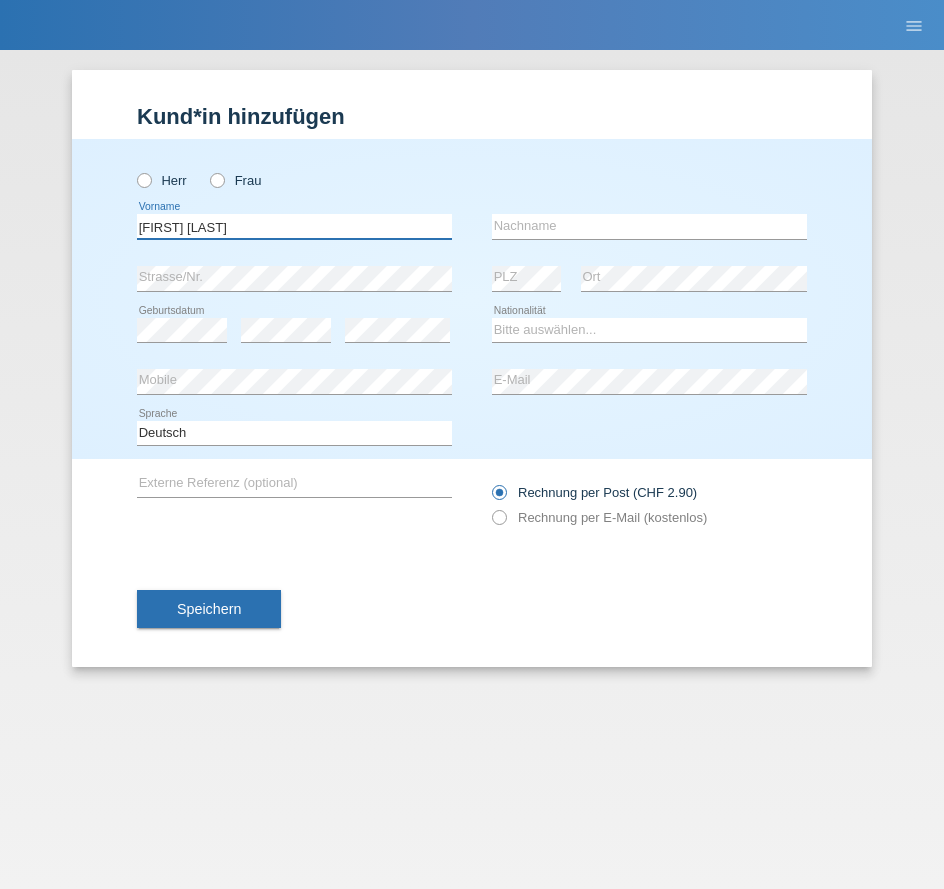 drag, startPoint x: 260, startPoint y: 225, endPoint x: 190, endPoint y: 233, distance: 70.45566 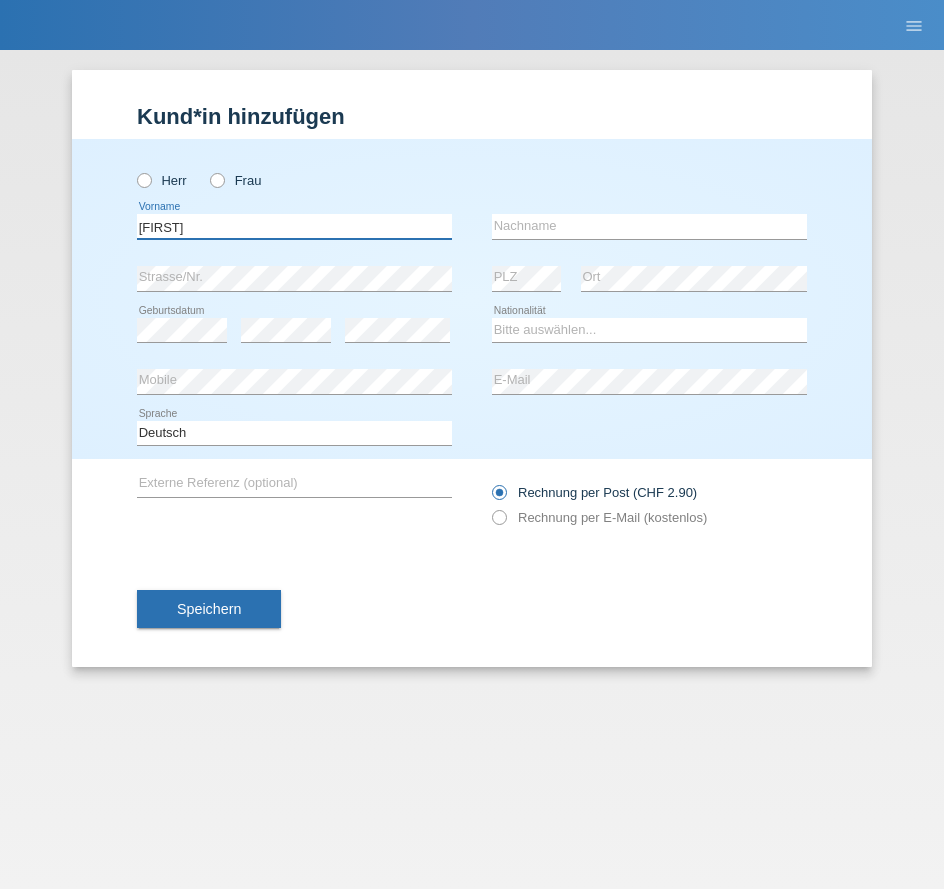 type on "[NAME]" 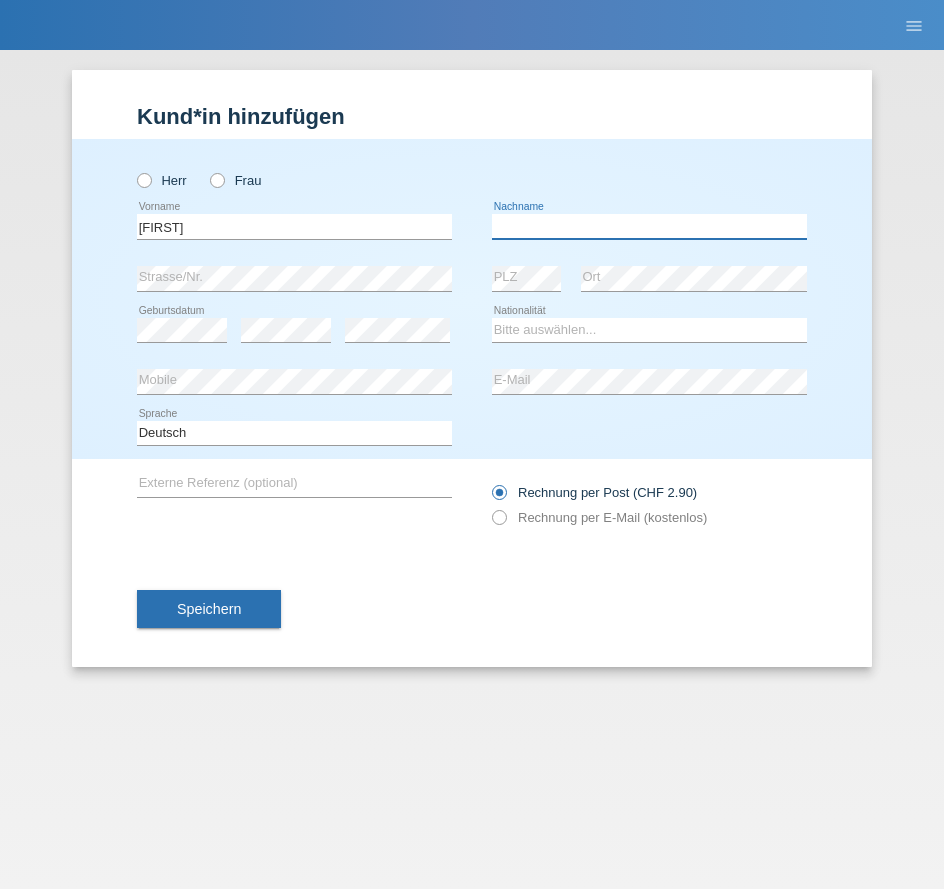 click at bounding box center [649, 226] 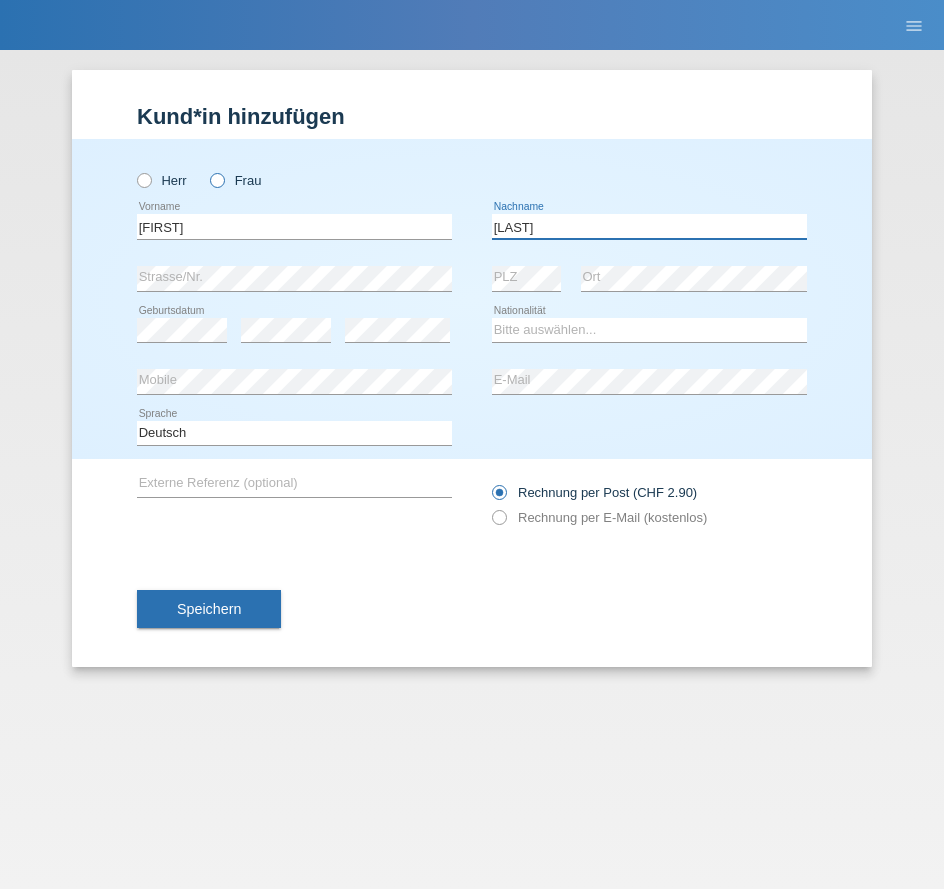 type on "[LAST]" 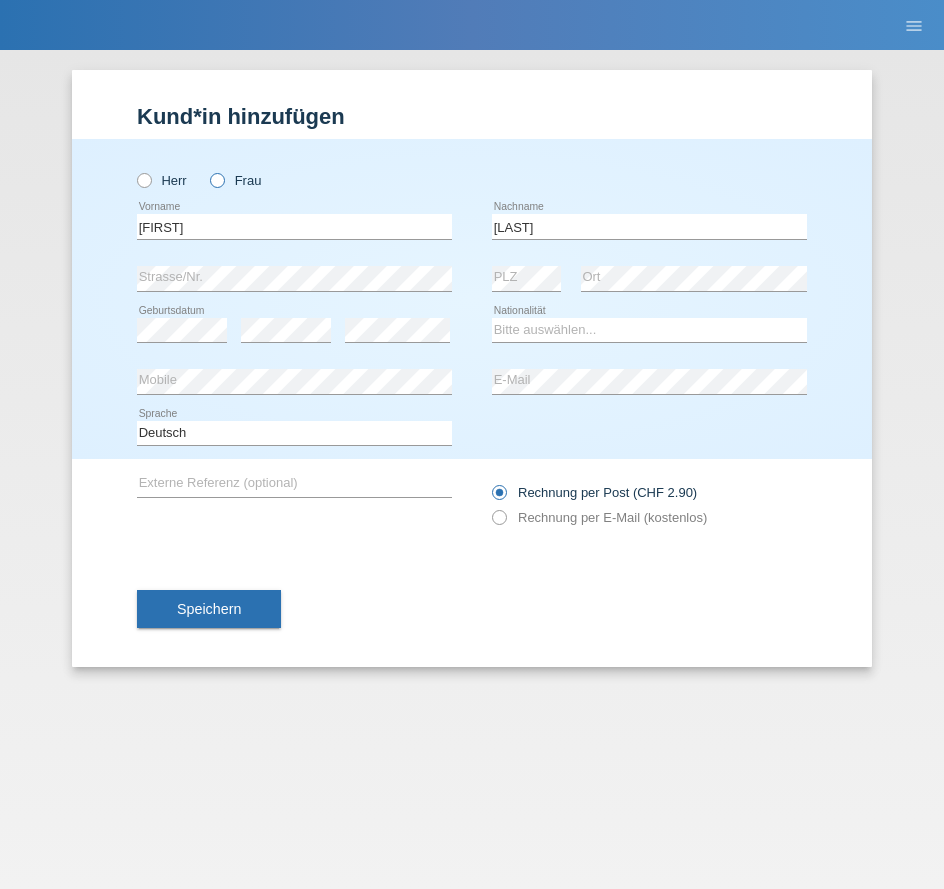 click at bounding box center (134, 170) 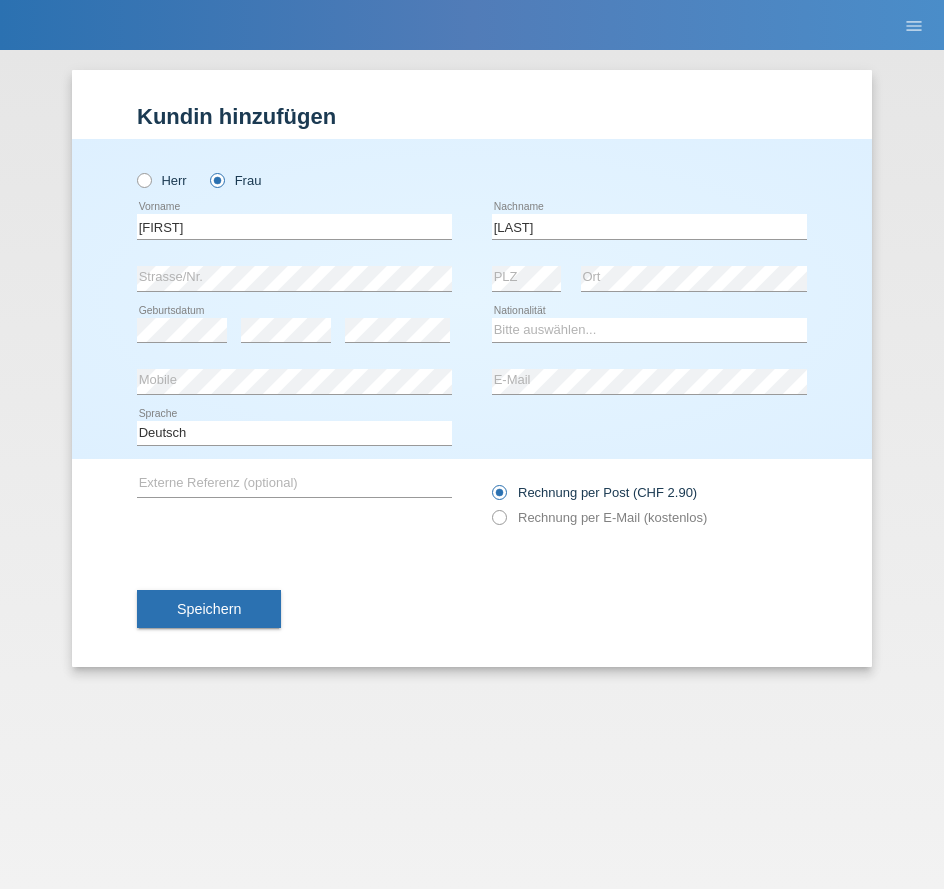 click on "error
Strasse/Nr." at bounding box center [294, 170] 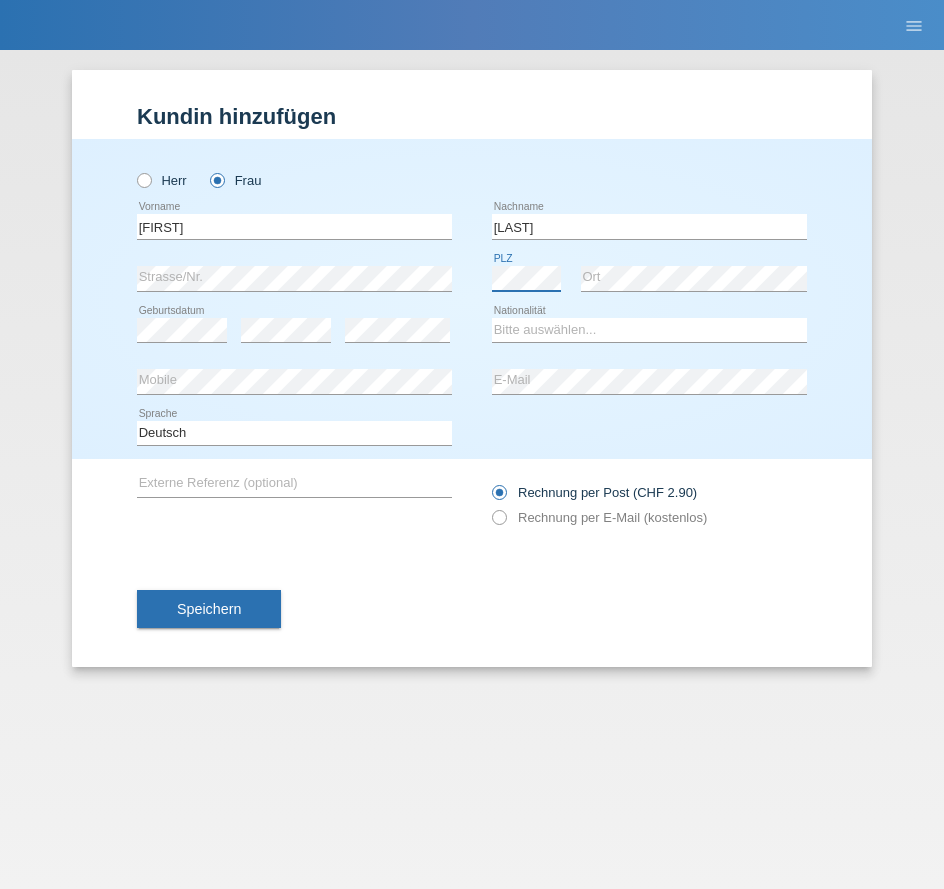 scroll, scrollTop: 0, scrollLeft: 0, axis: both 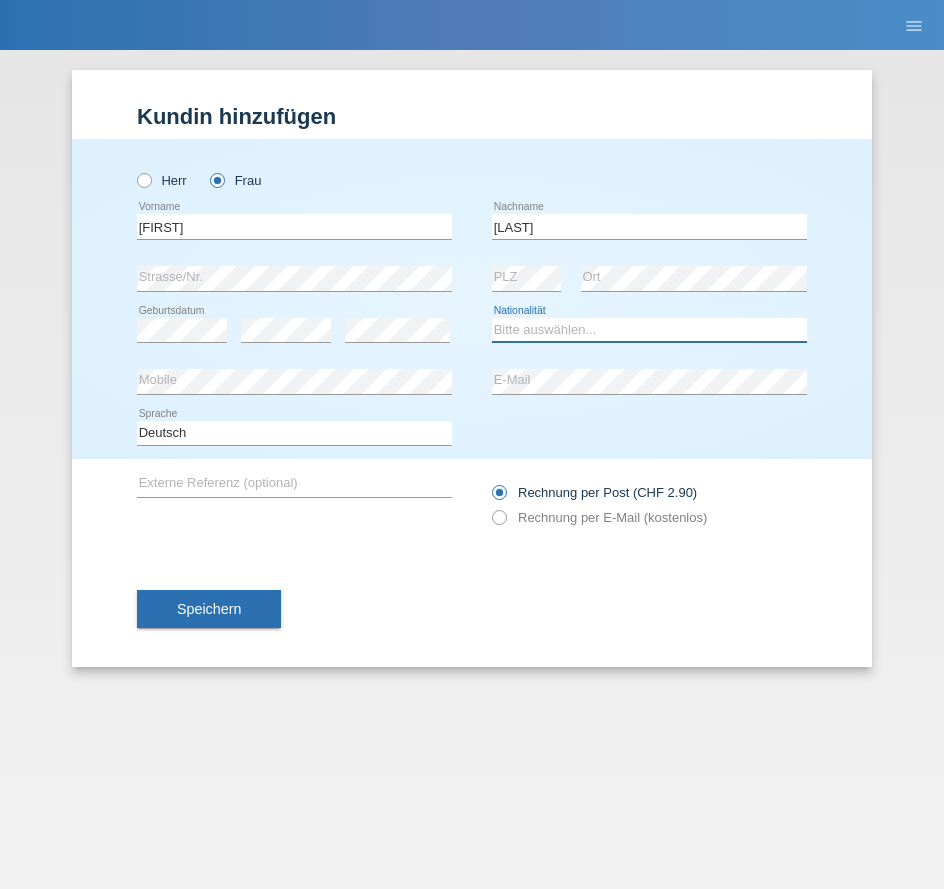 click on "Bitte auswählen...
Schweiz
Deutschland
Liechtenstein
Österreich
------------
Afghanistan
Ägypten
Åland
Albanien
Algerien" at bounding box center [649, 330] 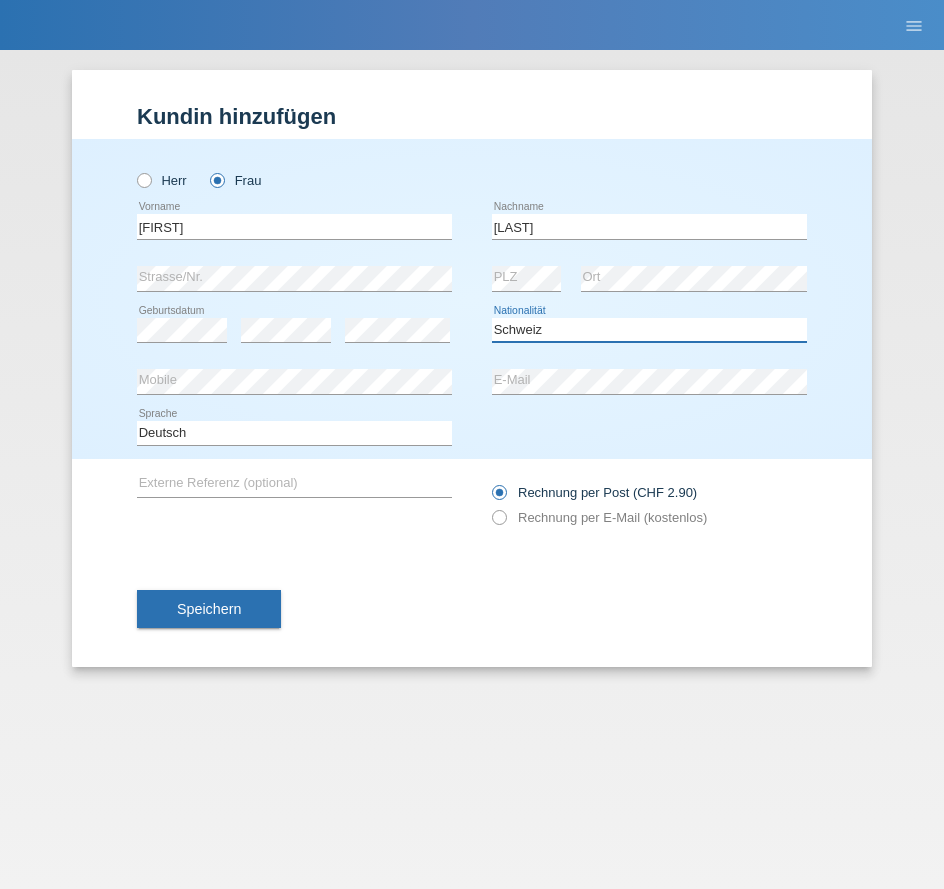 click on "Bitte auswählen...
Schweiz
Deutschland
Liechtenstein
Österreich
------------
Afghanistan
Ägypten
Åland
Albanien
Algerien" at bounding box center [649, 330] 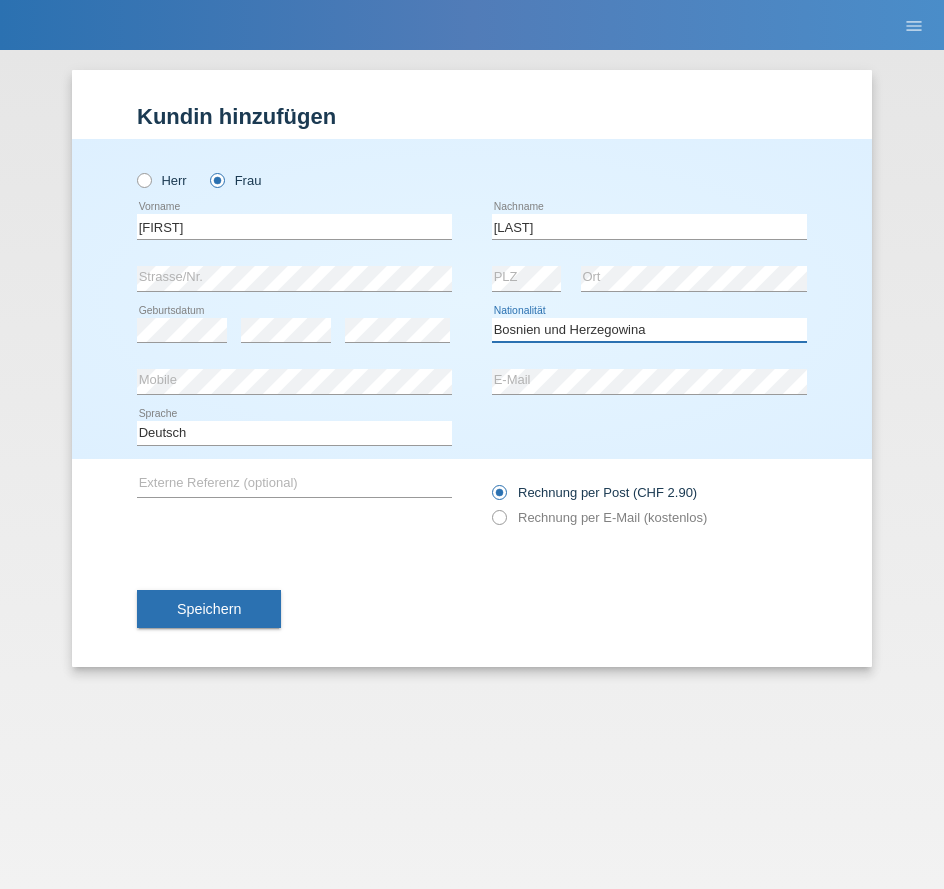 click on "Bitte auswählen...
Schweiz
Deutschland
Liechtenstein
Österreich
------------
Afghanistan
Ägypten
Åland
Albanien
Algerien" at bounding box center (649, 330) 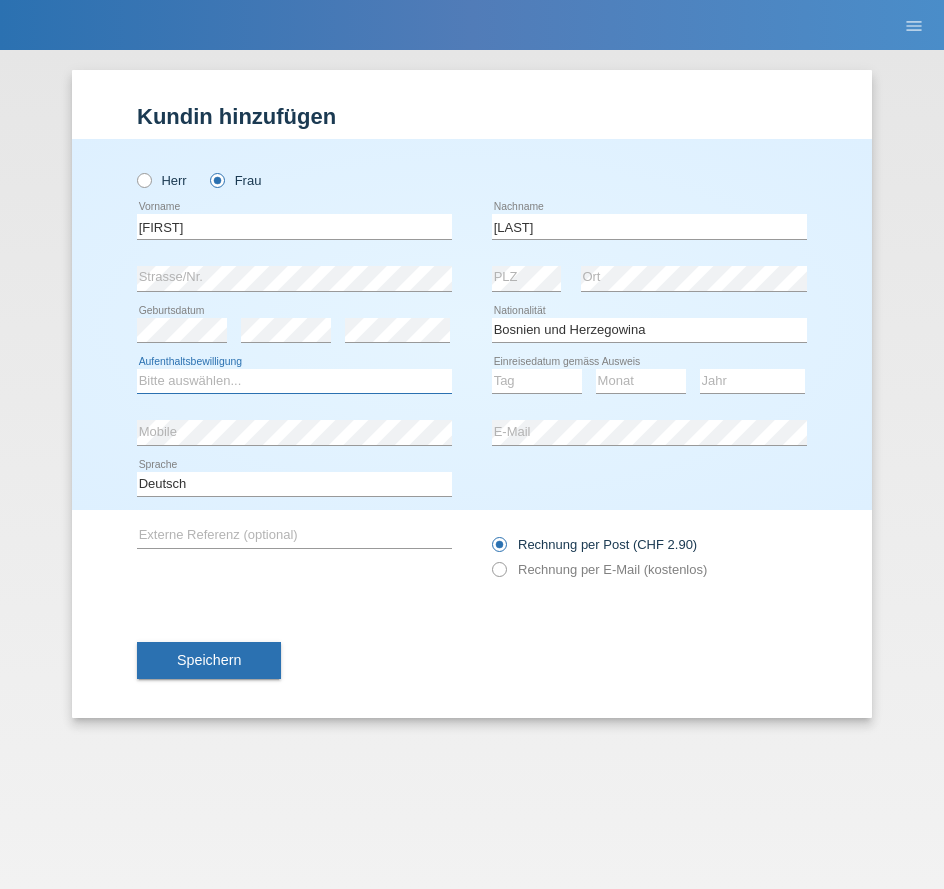 click on "Bitte auswählen...
C
B
B - Flüchtlingsstatus
Andere" at bounding box center (294, 381) 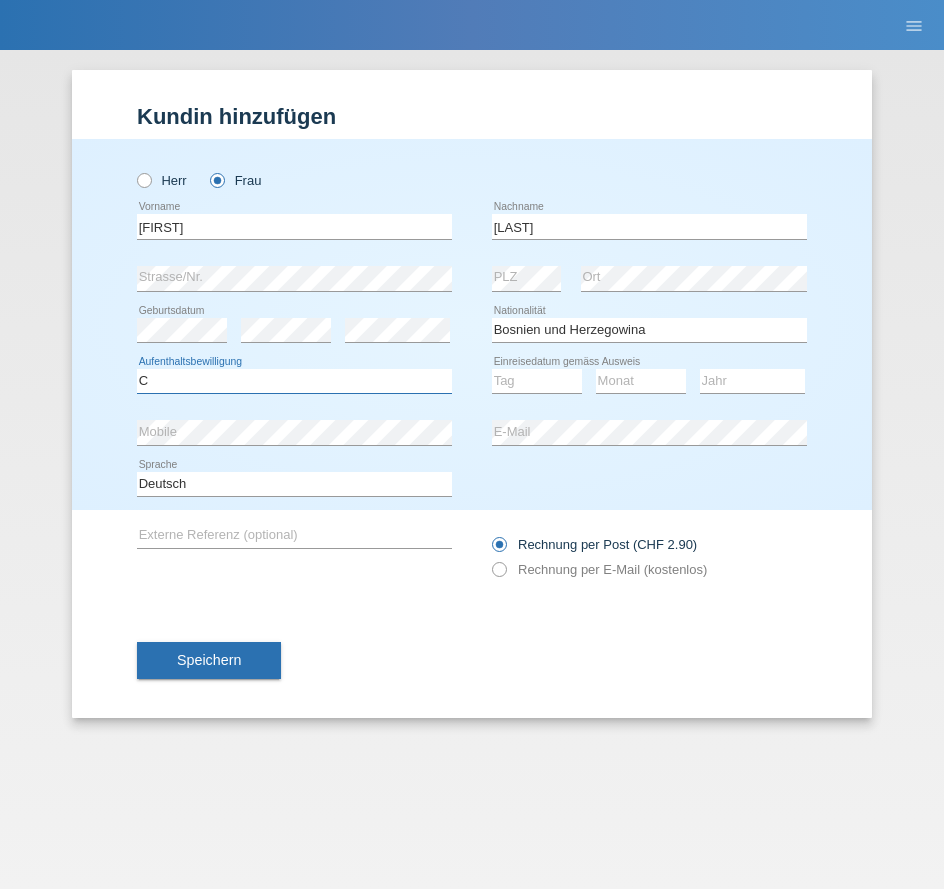 click on "Bitte auswählen...
C
B
B - Flüchtlingsstatus
Andere" at bounding box center (294, 381) 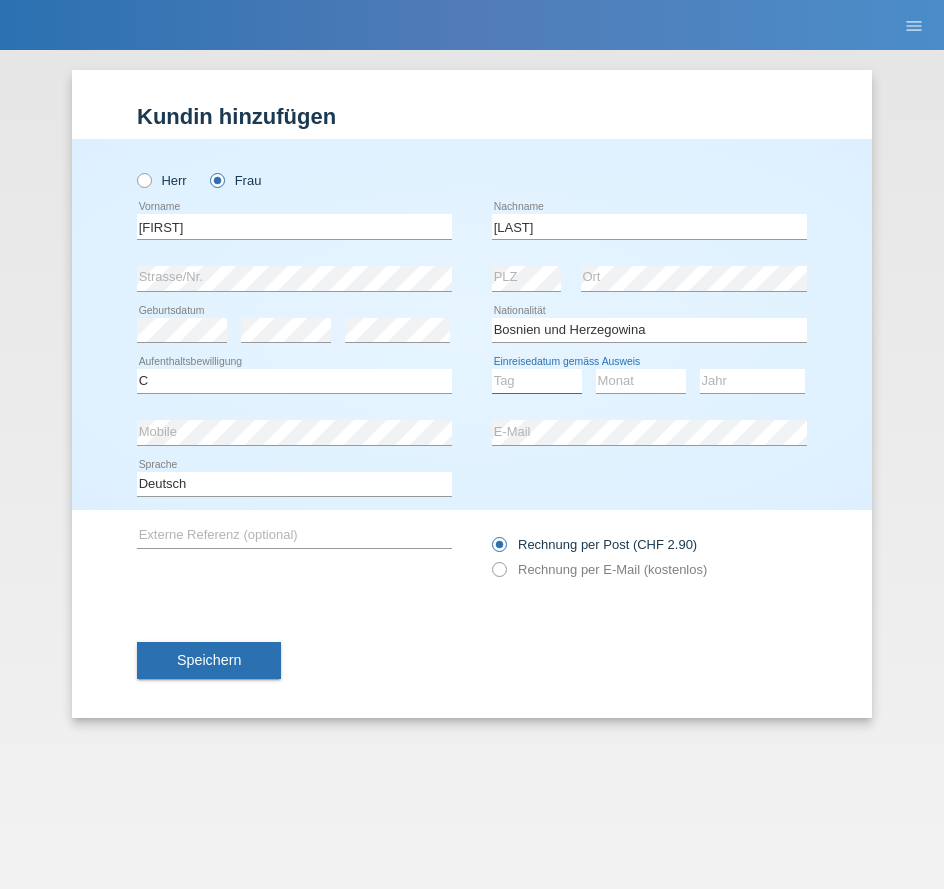 click on "Tag
01
02
03
04
05
06
07
08
09
10 11" at bounding box center (537, 381) 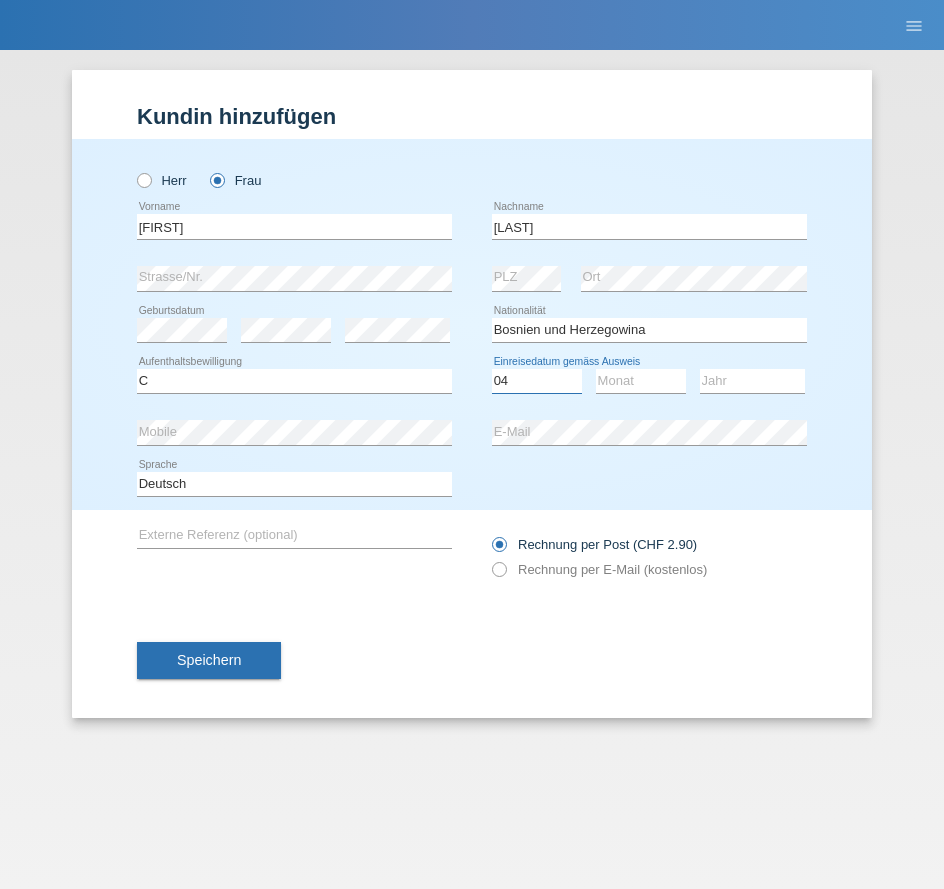 click on "Tag
01
02
03
04
05
06
07
08
09
10 11" at bounding box center (537, 381) 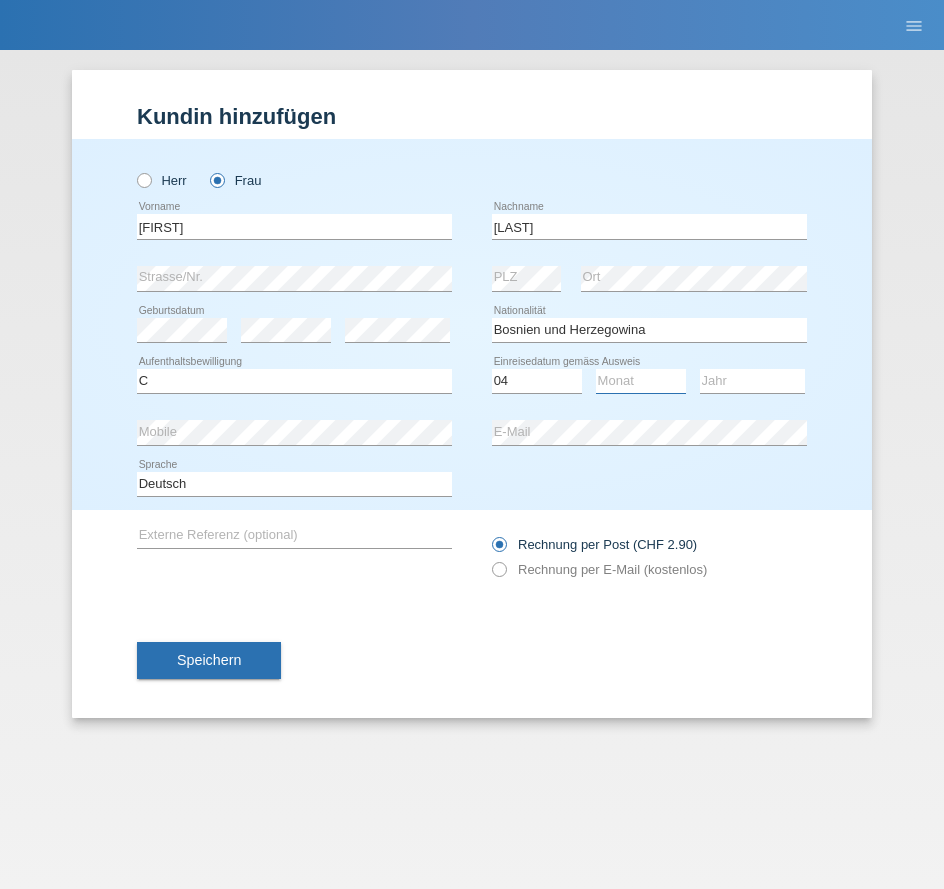 drag, startPoint x: 634, startPoint y: 384, endPoint x: 634, endPoint y: 396, distance: 12 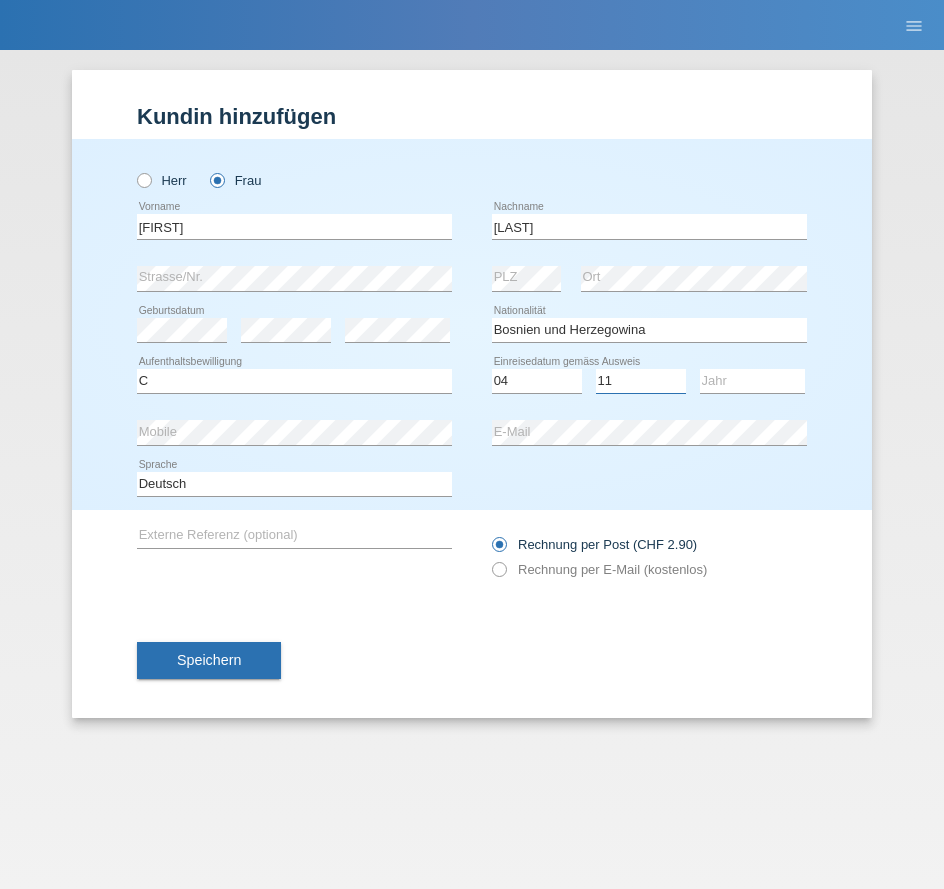 click on "Monat
01
02
03
04
05
06
07
08
09
10 11" at bounding box center [641, 381] 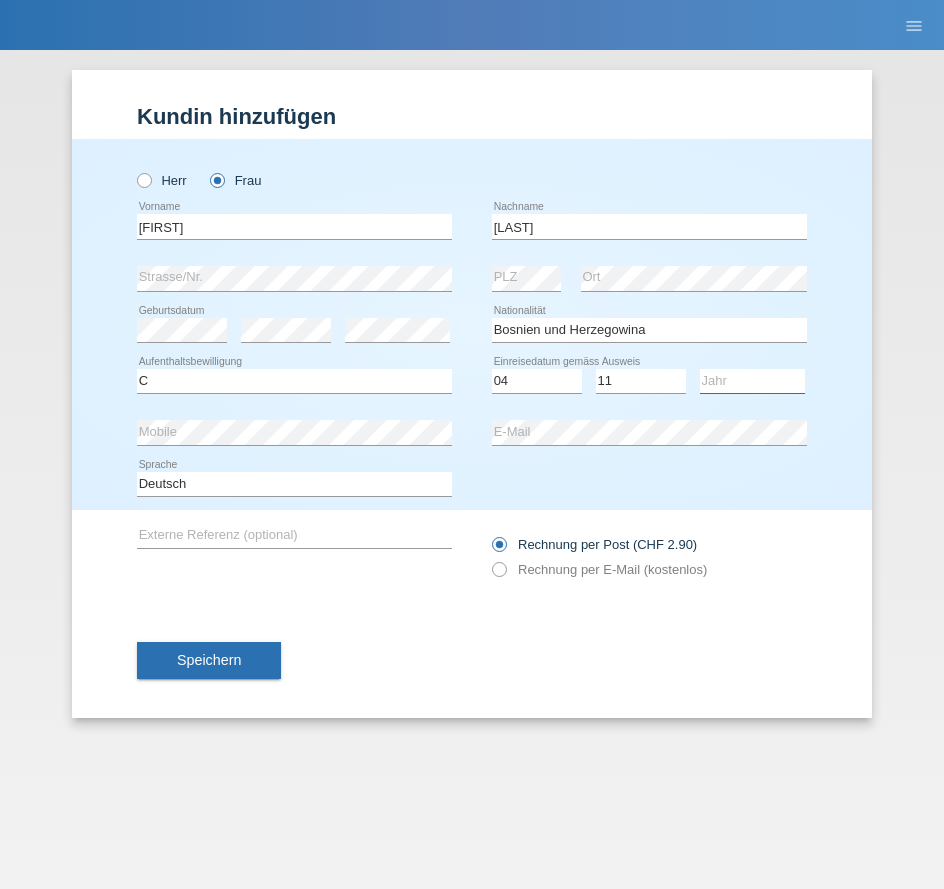 click on "Jahr
2025
2024
2023
2022
2021
2020
2019
2018
2017 2016 2015 2014 2013 2012 2011 2010 2009 2008 2007 2006 2005 2004 2003 2002 2001" at bounding box center [752, 381] 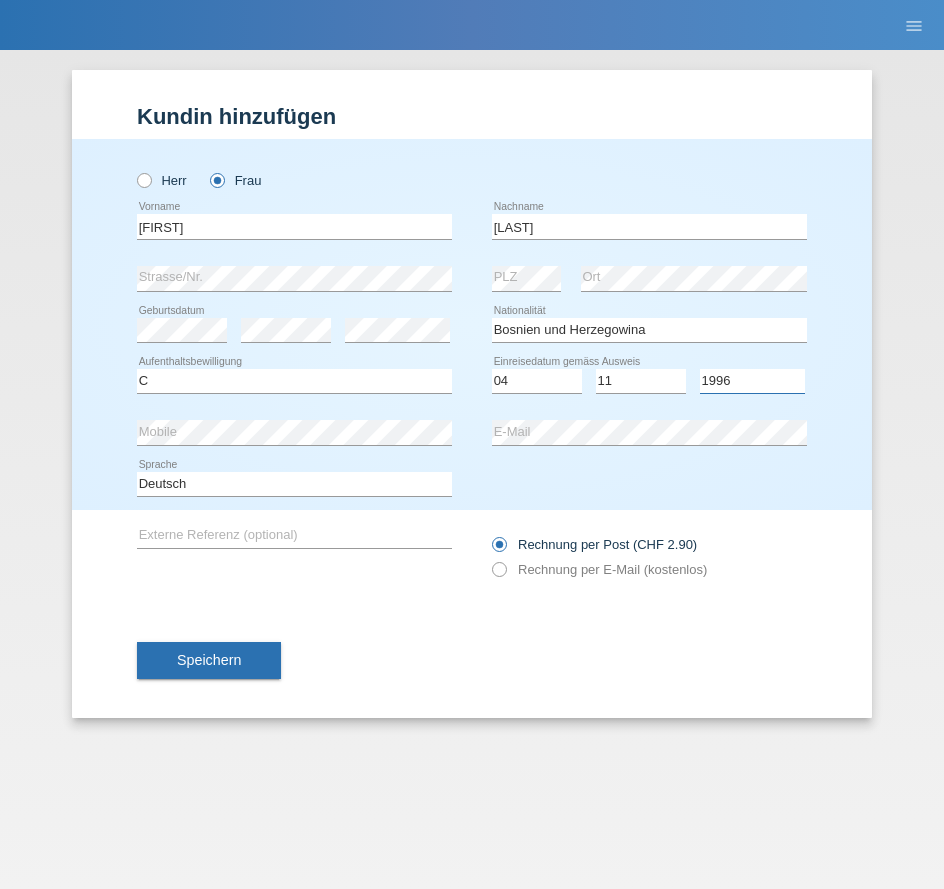 click on "Jahr
2025
2024
2023
2022
2021
2020
2019
2018
2017 2016 2015 2014 2013 2012 2011 2010 2009 2008 2007 2006 2005 2004 2003 2002 2001" at bounding box center [752, 381] 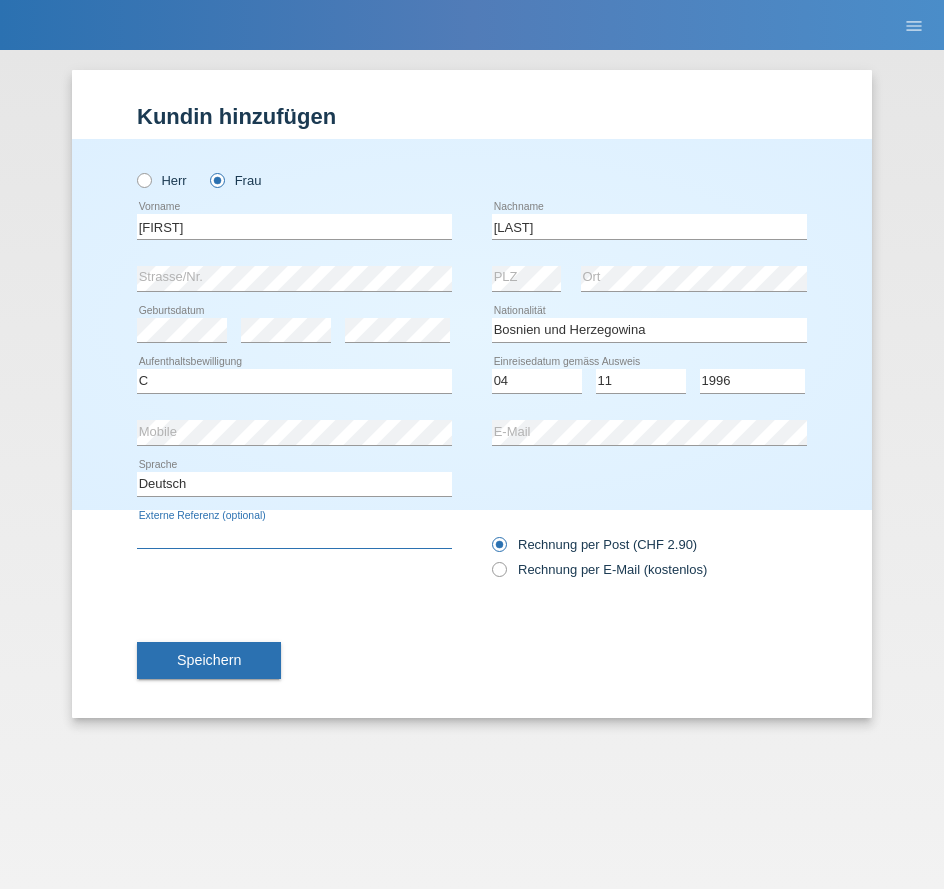 click at bounding box center [294, 535] 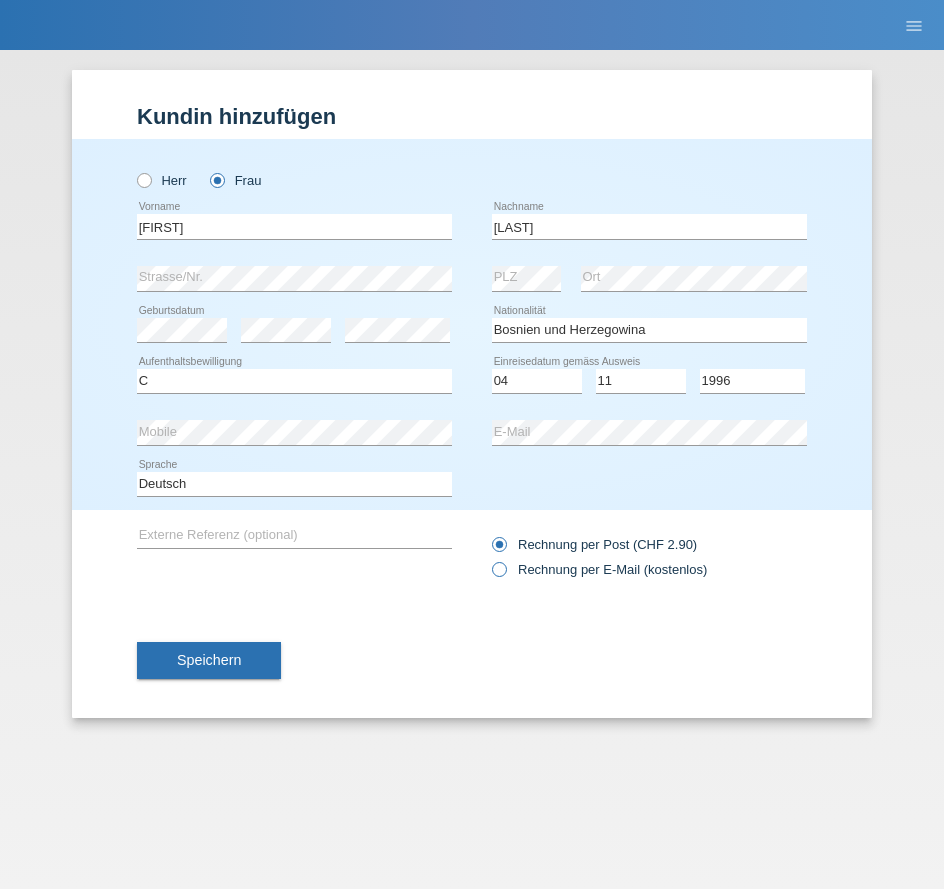 click on "Rechnung per E-Mail                                                                                            (kostenlos)" at bounding box center [594, 544] 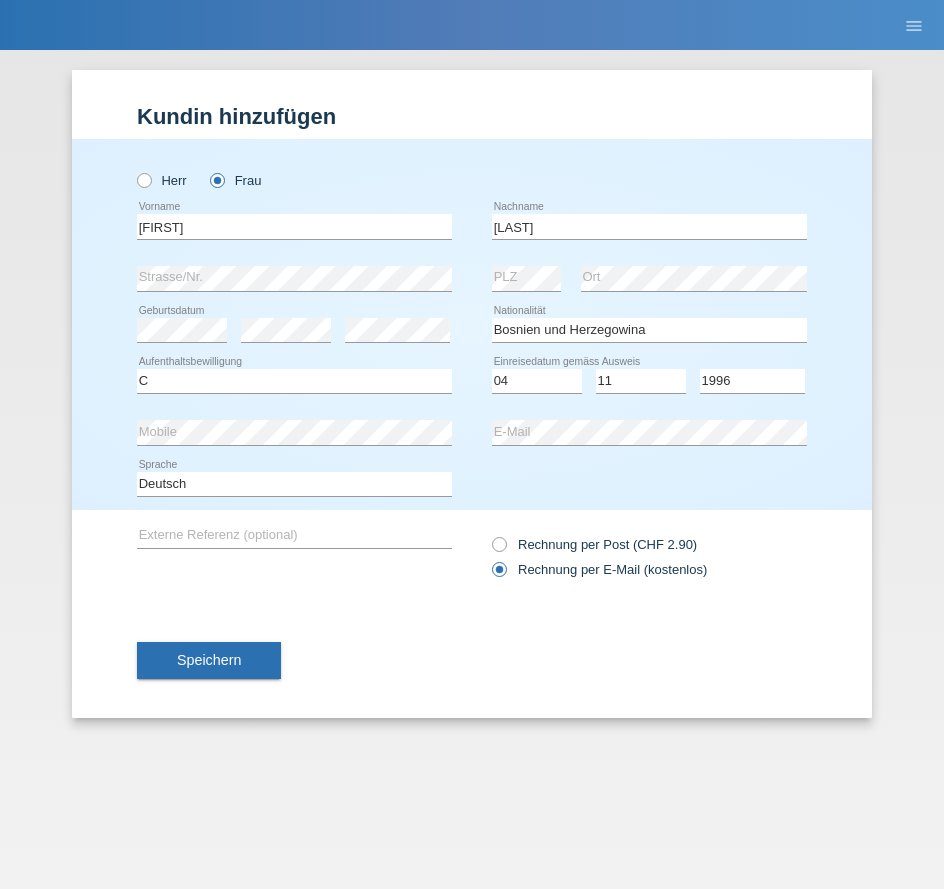 click on "Speichern" at bounding box center (209, 661) 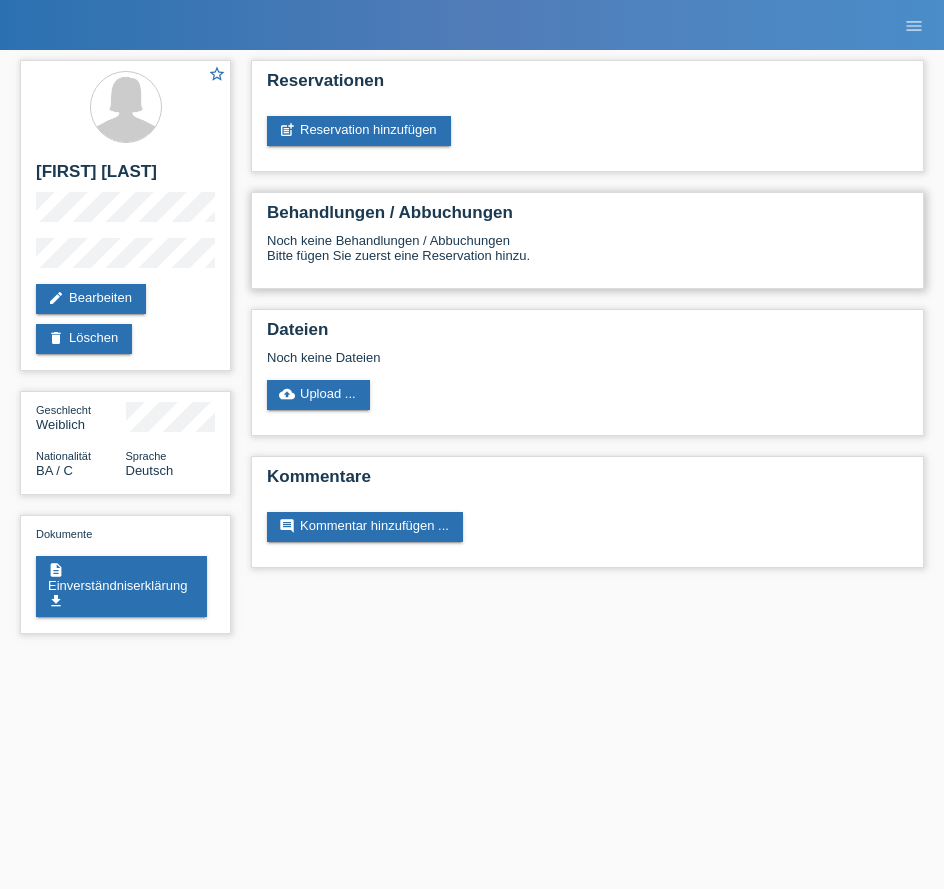 scroll, scrollTop: 0, scrollLeft: 0, axis: both 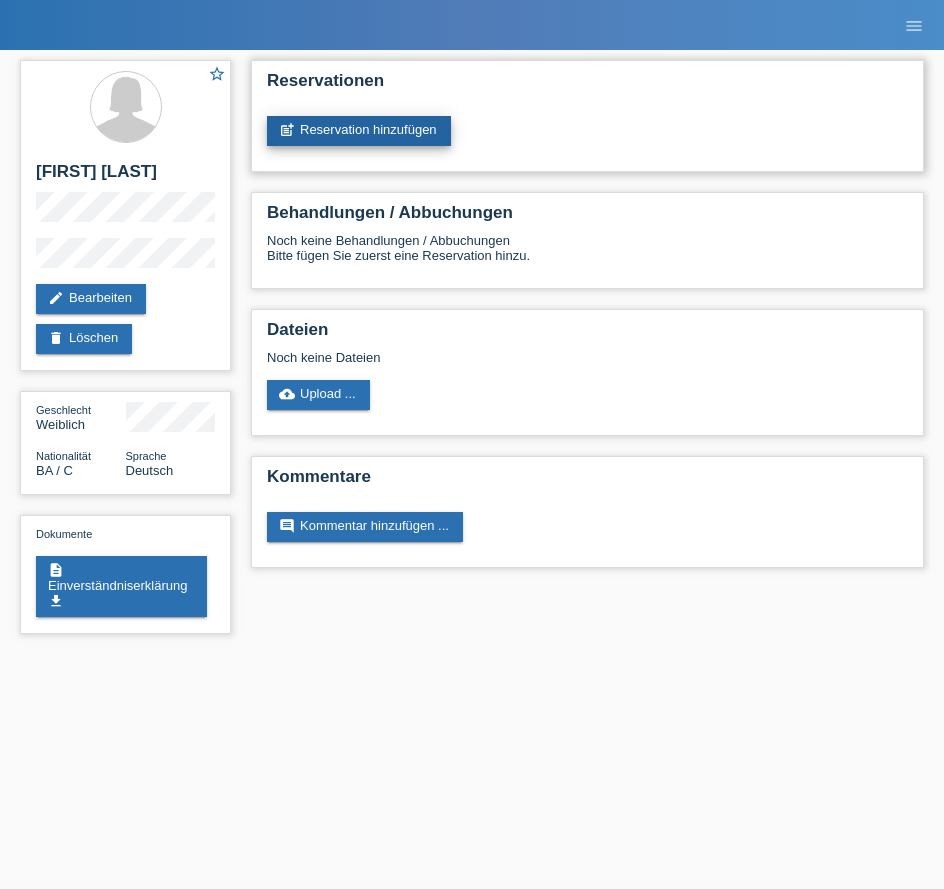 click on "post_add  Reservation hinzufügen" at bounding box center [359, 131] 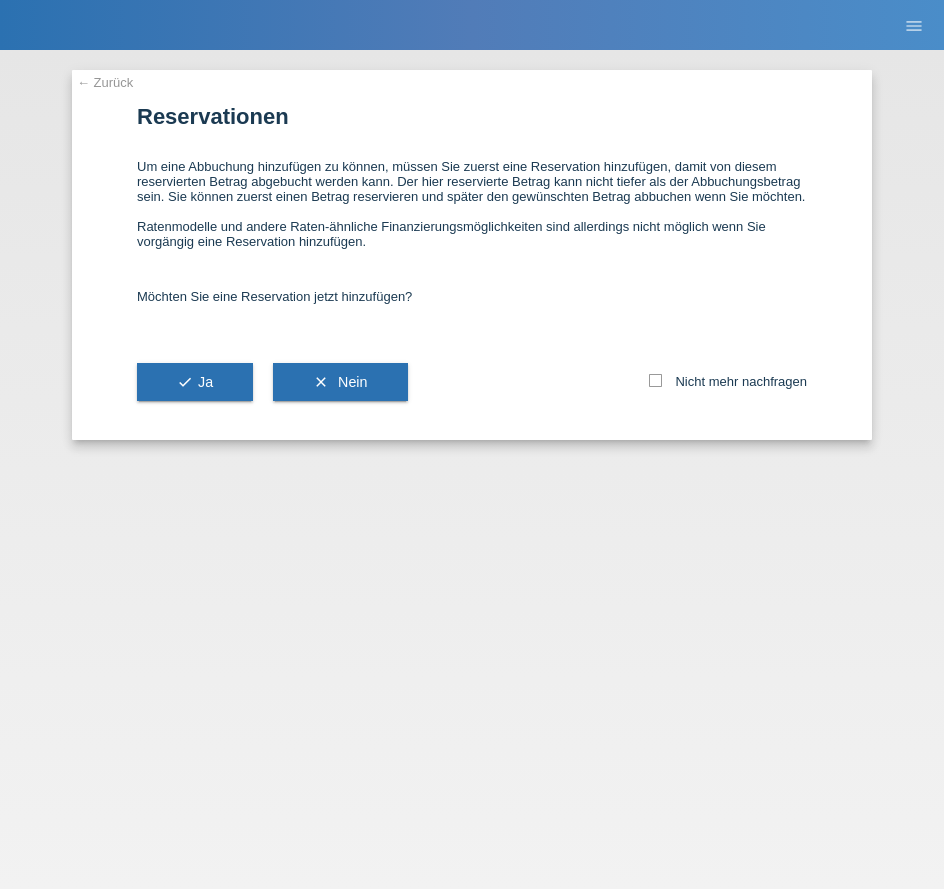 scroll, scrollTop: 0, scrollLeft: 0, axis: both 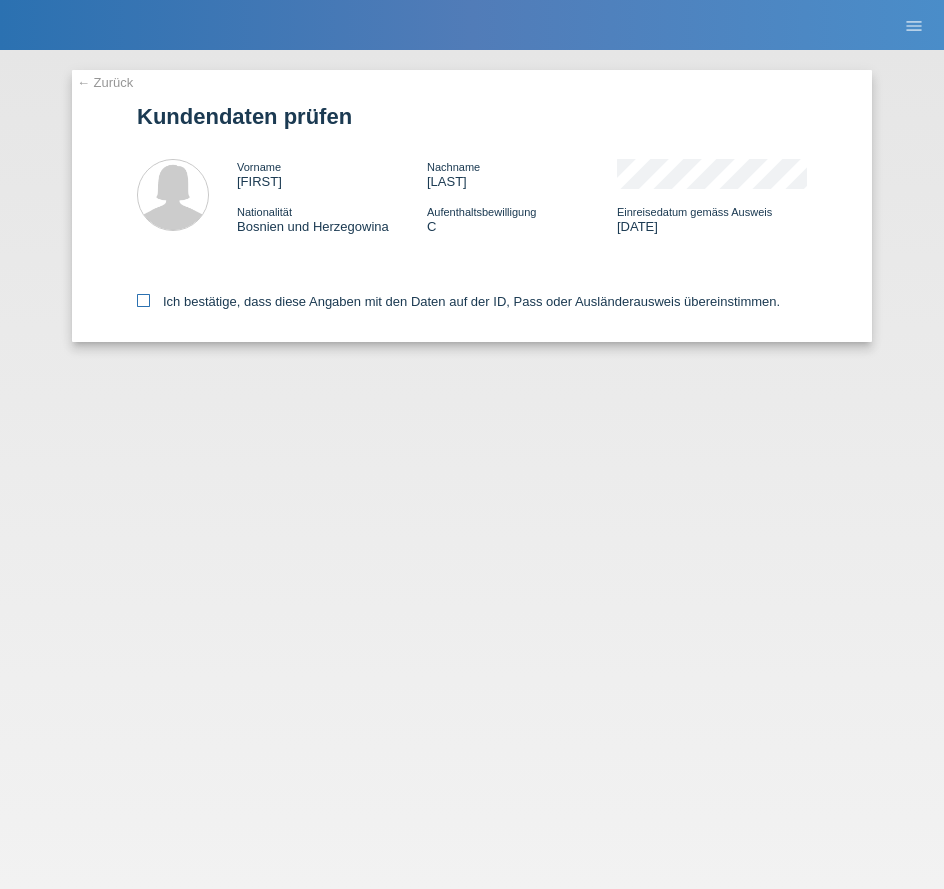 click on "Ich bestätige, dass diese Angaben mit den Daten auf der ID, Pass oder Ausländerausweis übereinstimmen." at bounding box center (458, 301) 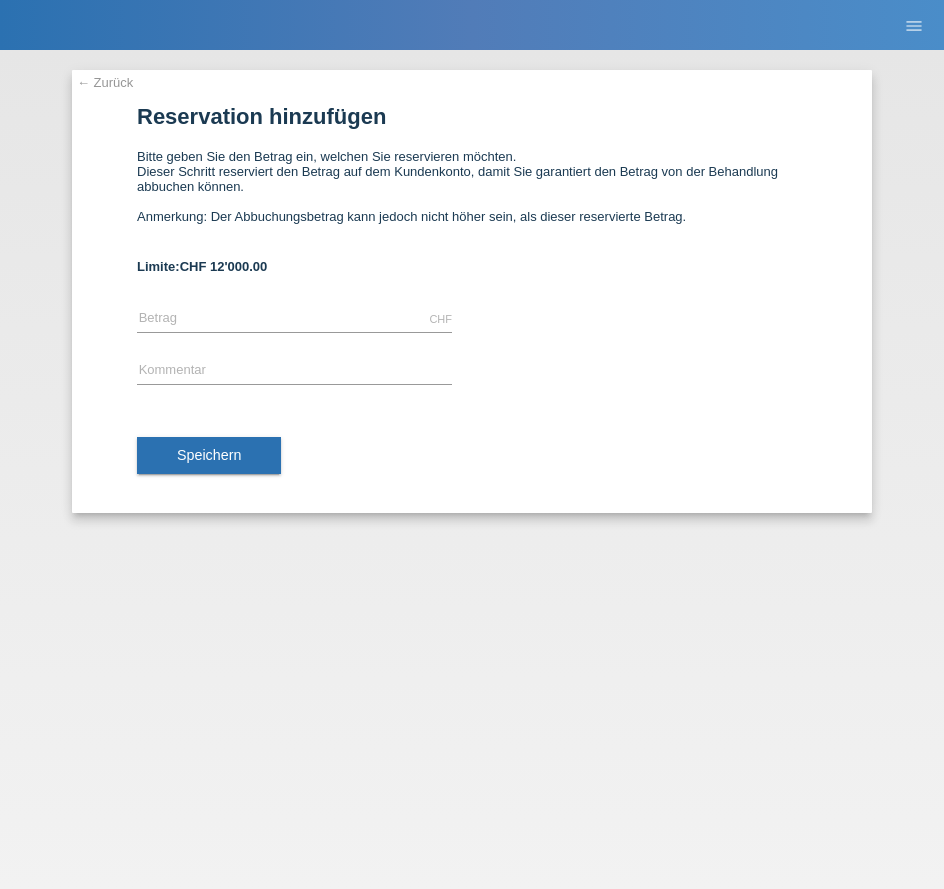 scroll, scrollTop: 0, scrollLeft: 0, axis: both 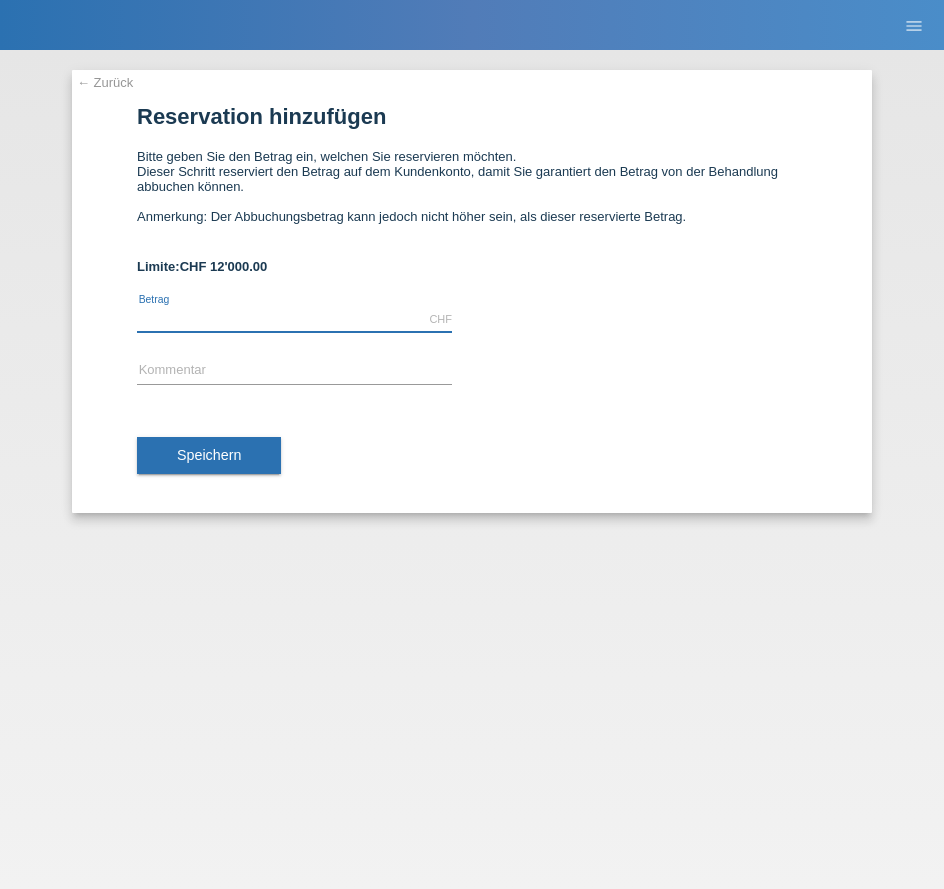 click at bounding box center [294, 319] 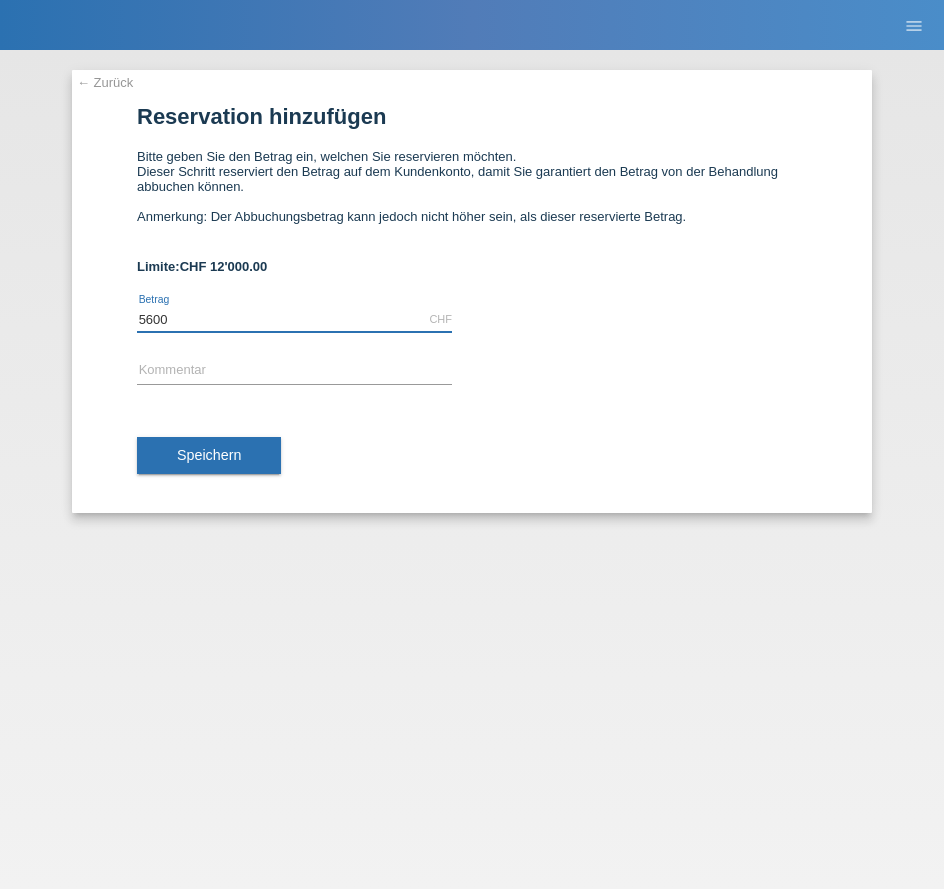 type on "5600" 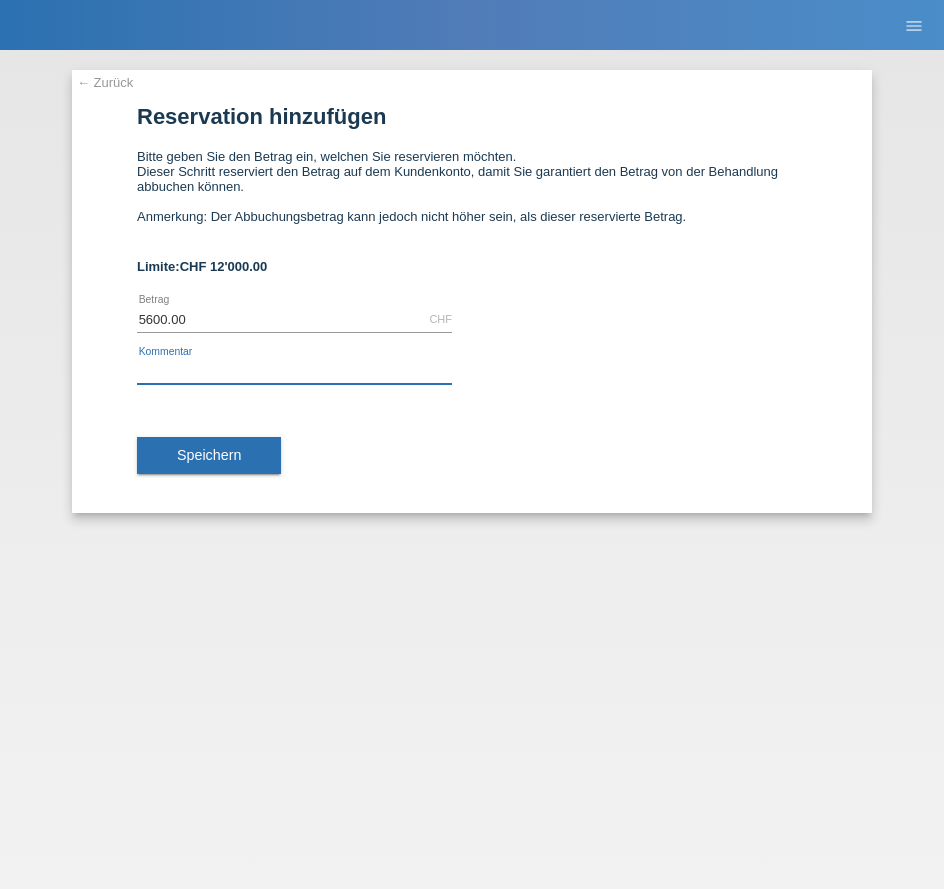 click at bounding box center [294, 371] 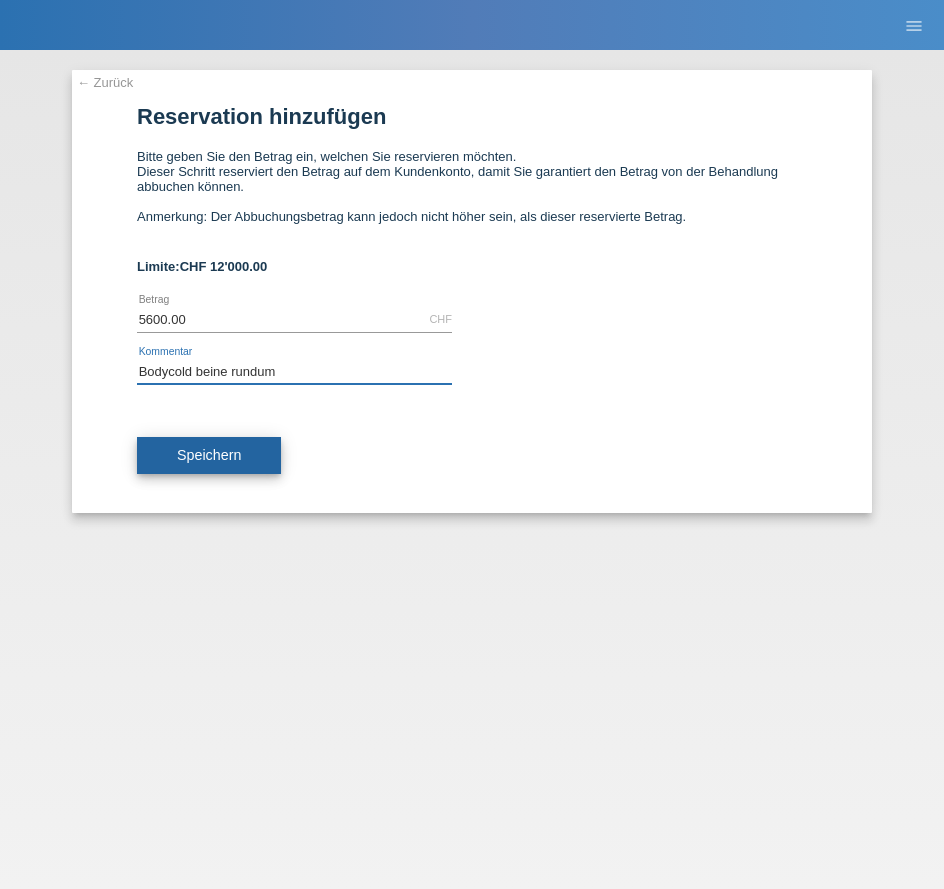 type on "Bodycold beine rundum" 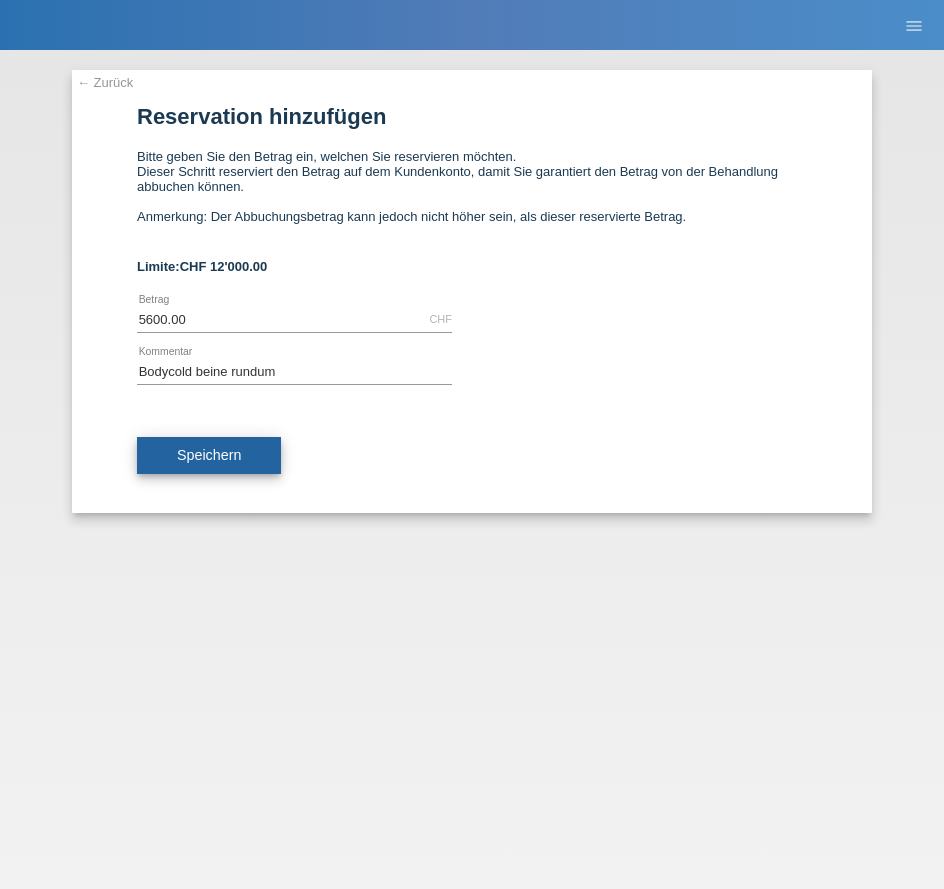 click on "Speichern" at bounding box center (209, 456) 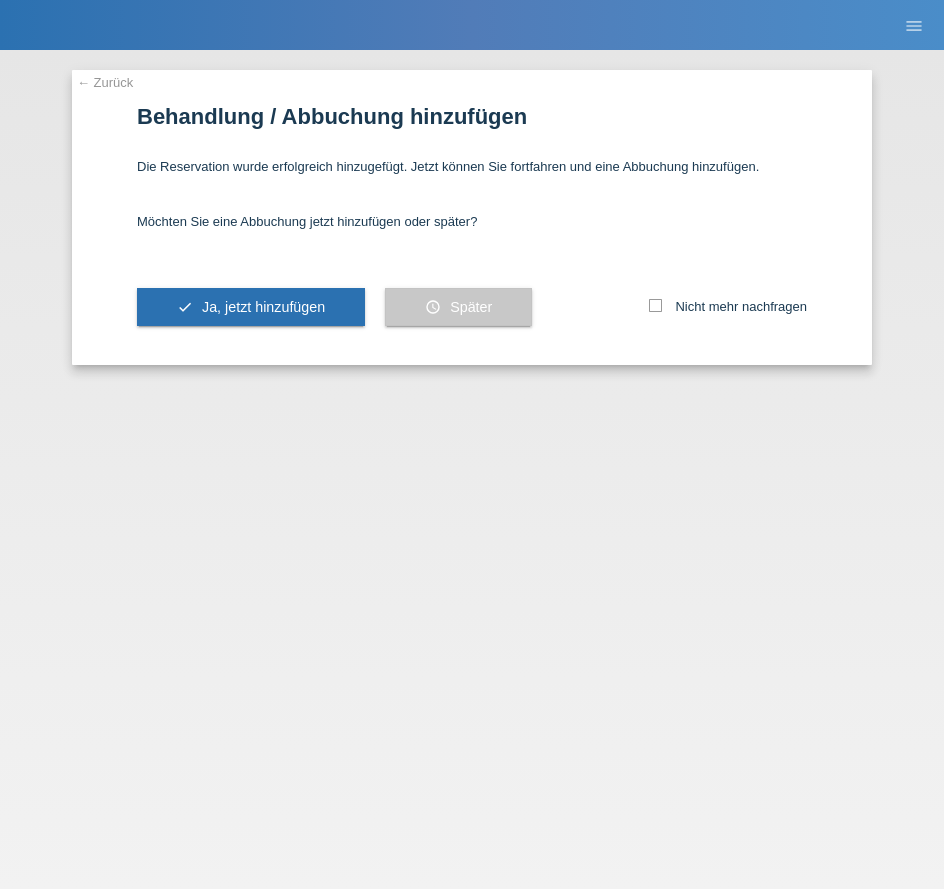 scroll, scrollTop: 0, scrollLeft: 0, axis: both 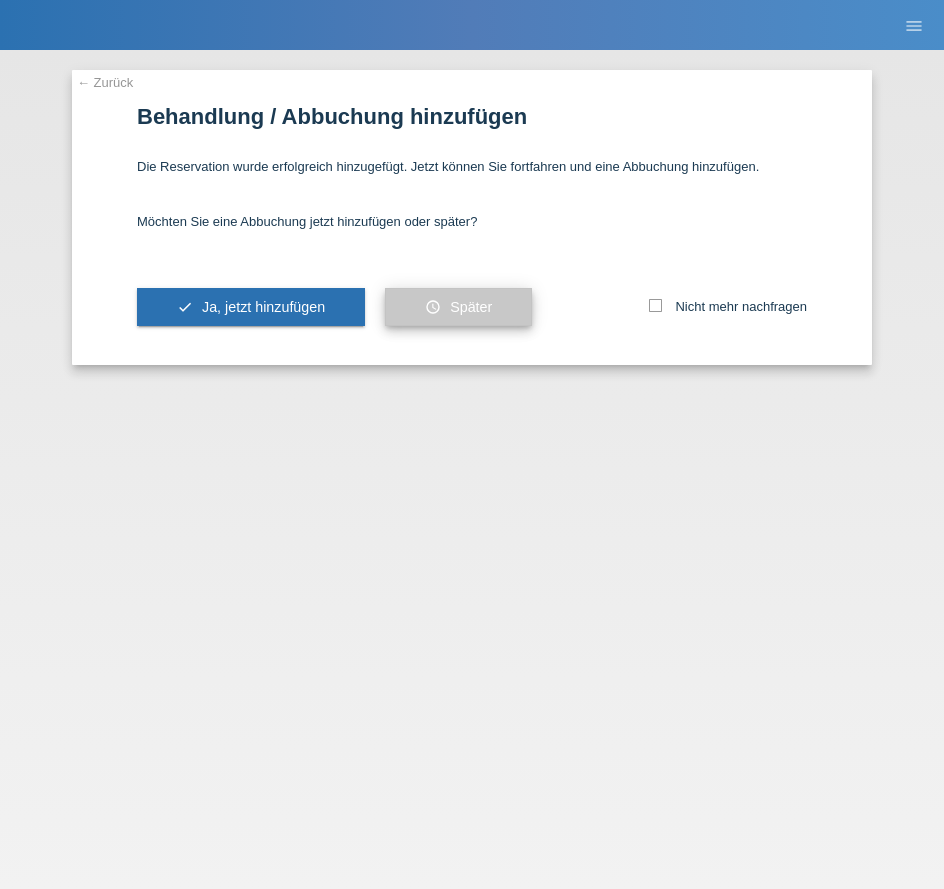 click on "schedule Später" at bounding box center (458, 307) 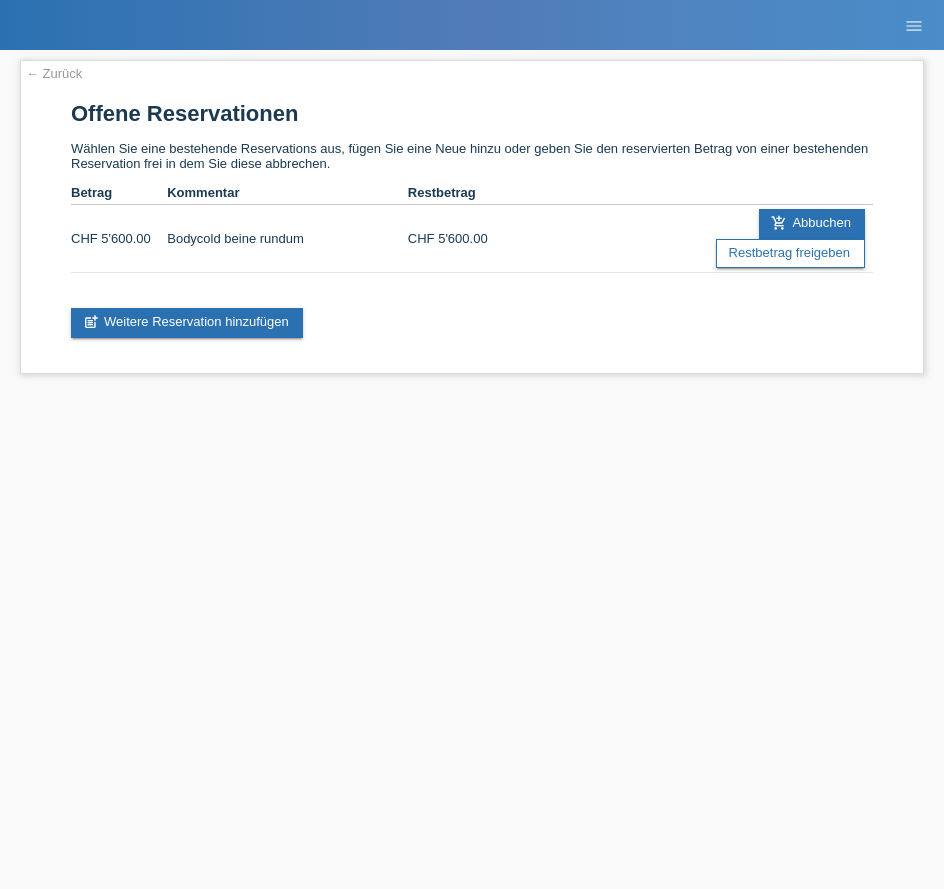 scroll, scrollTop: 0, scrollLeft: 0, axis: both 